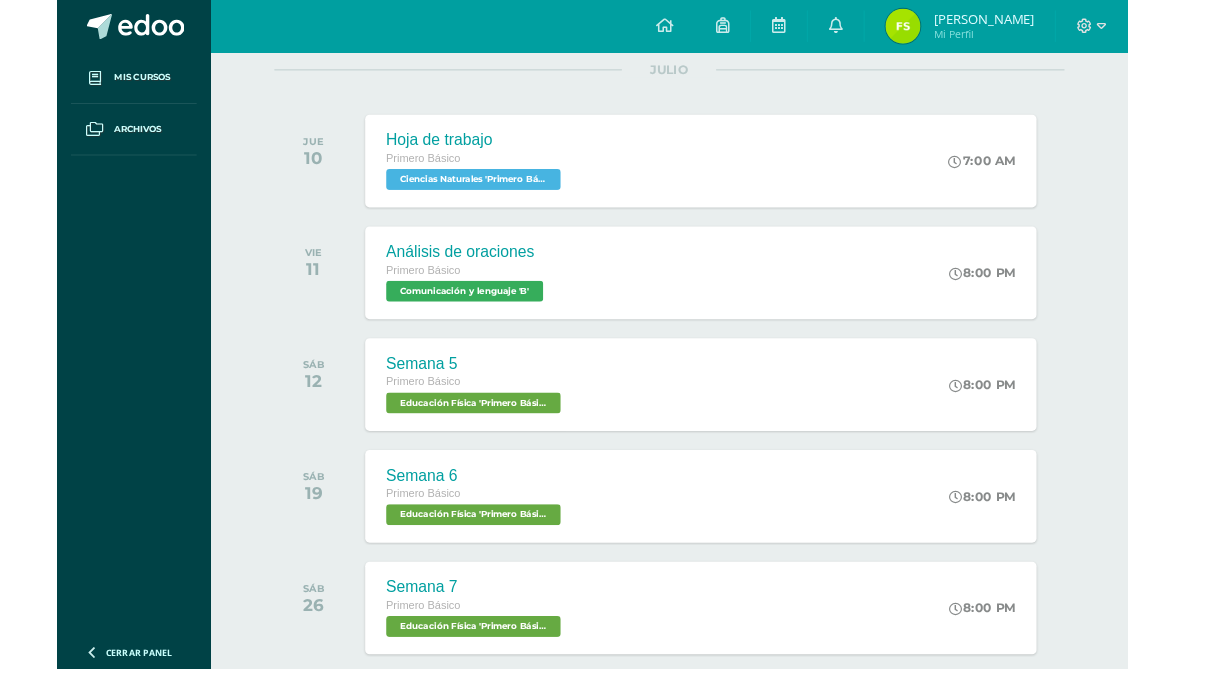 scroll, scrollTop: 0, scrollLeft: 0, axis: both 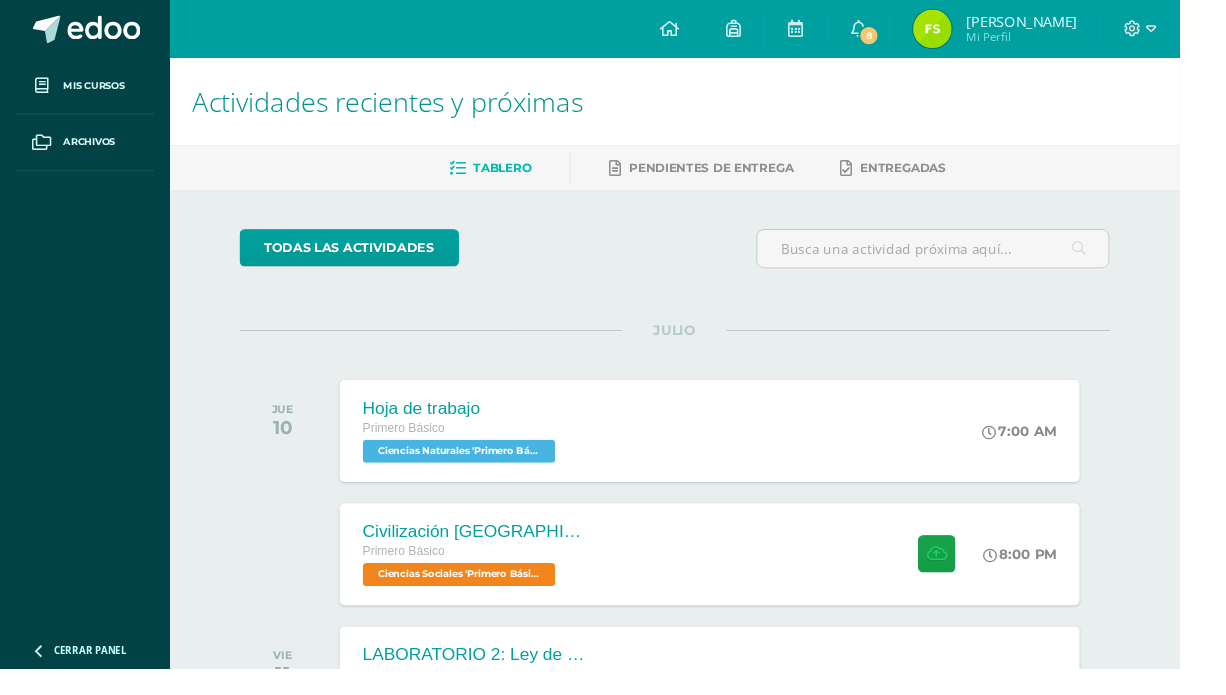 click at bounding box center [892, 29] 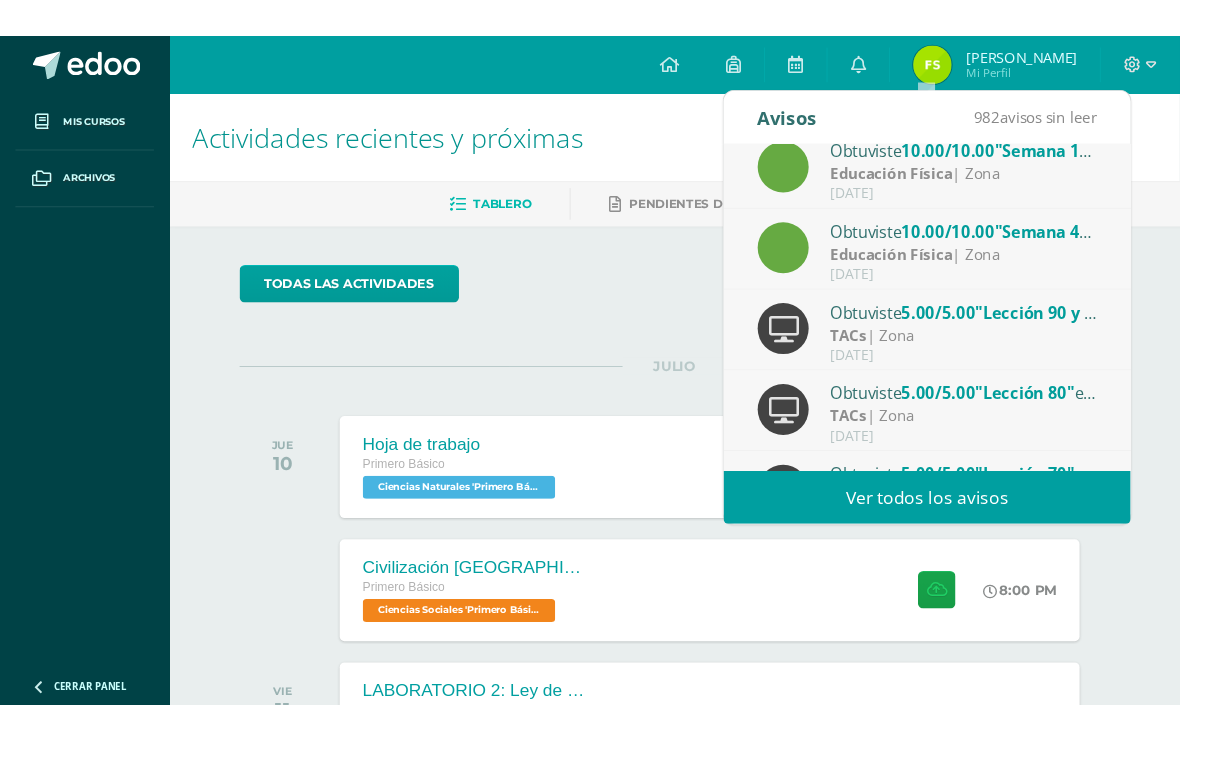 scroll, scrollTop: 0, scrollLeft: 0, axis: both 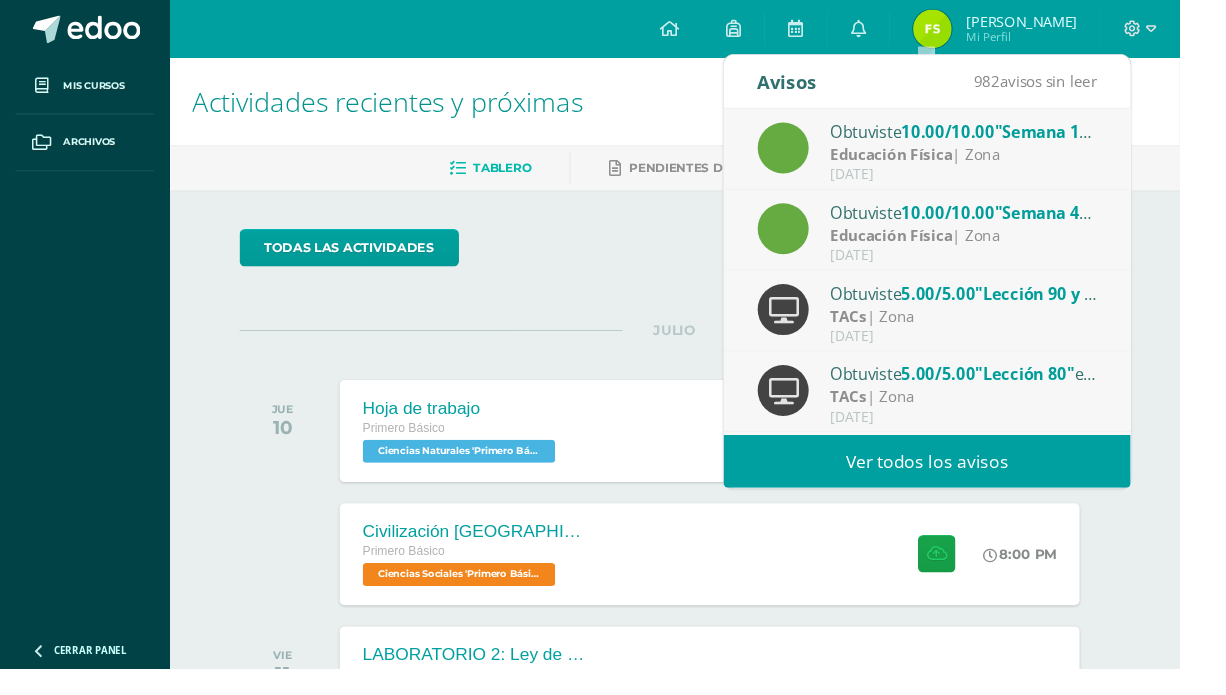 click on "Tablero
Pendientes de entrega
Entregadas" at bounding box center (725, 174) 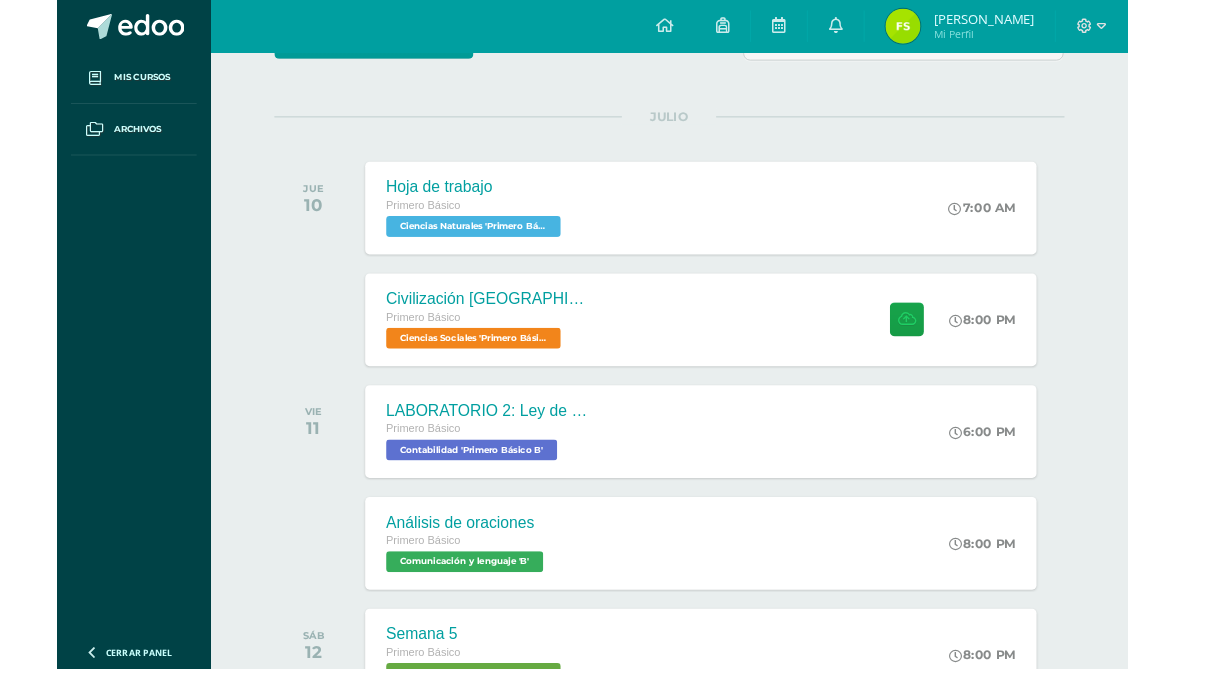 scroll, scrollTop: 206, scrollLeft: 0, axis: vertical 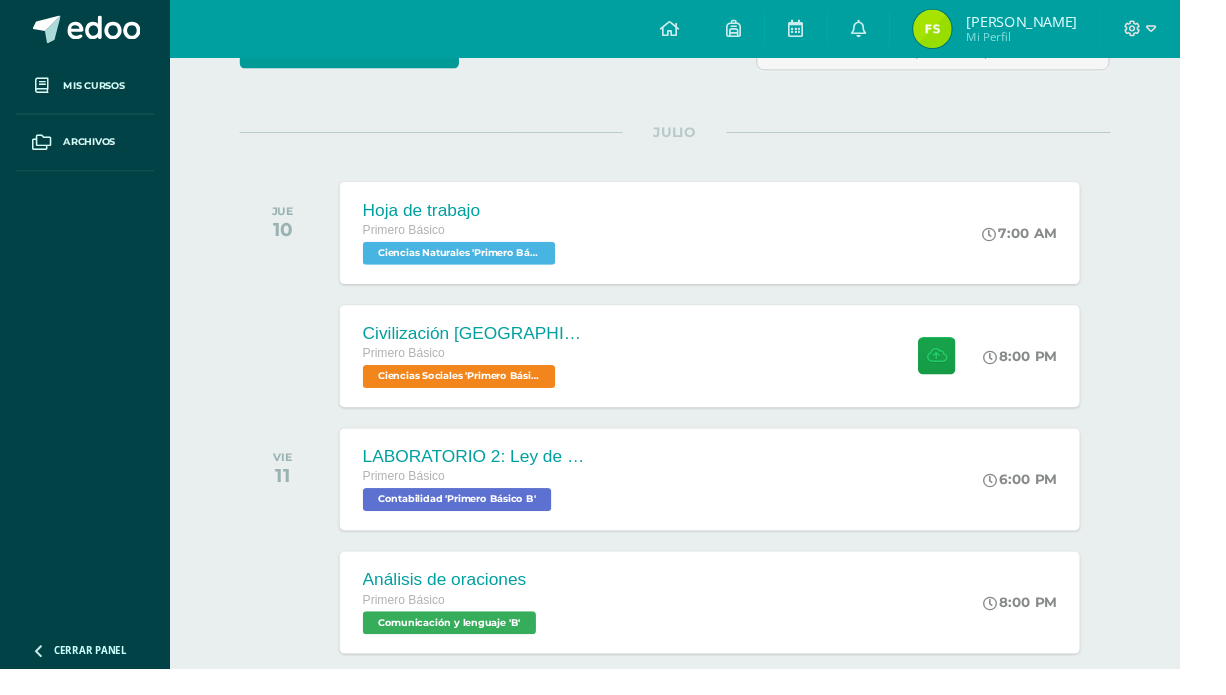 click on "Civilización China" at bounding box center (497, 346) 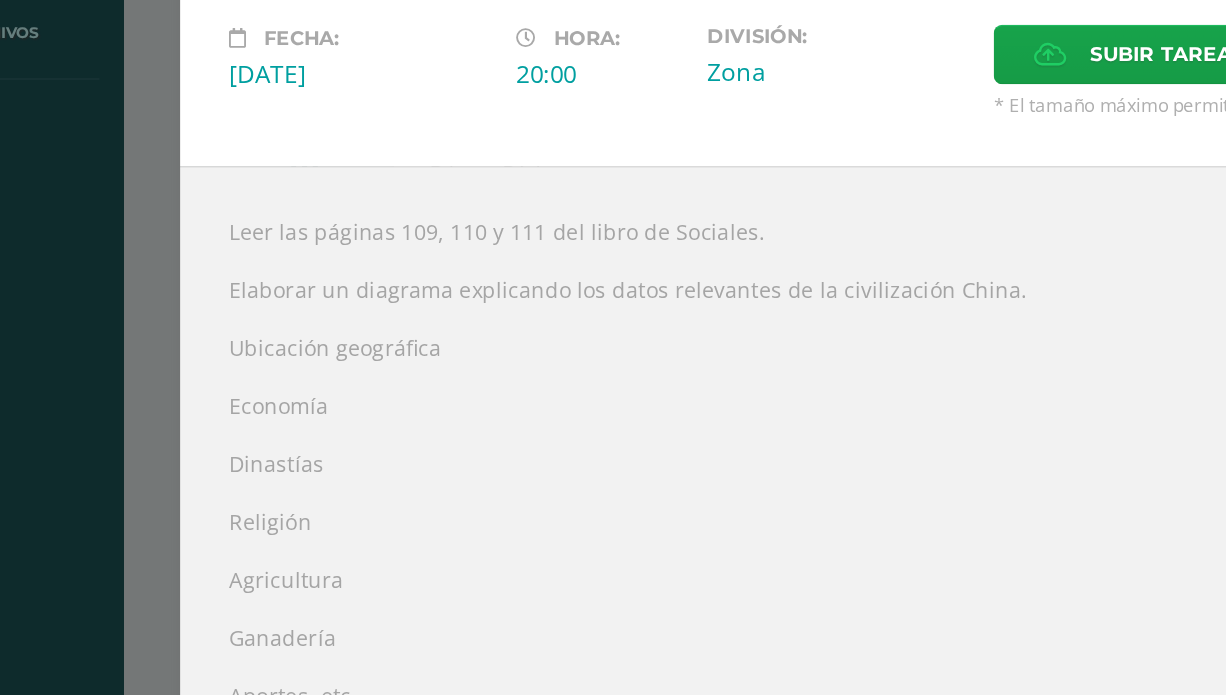 scroll, scrollTop: 12, scrollLeft: 0, axis: vertical 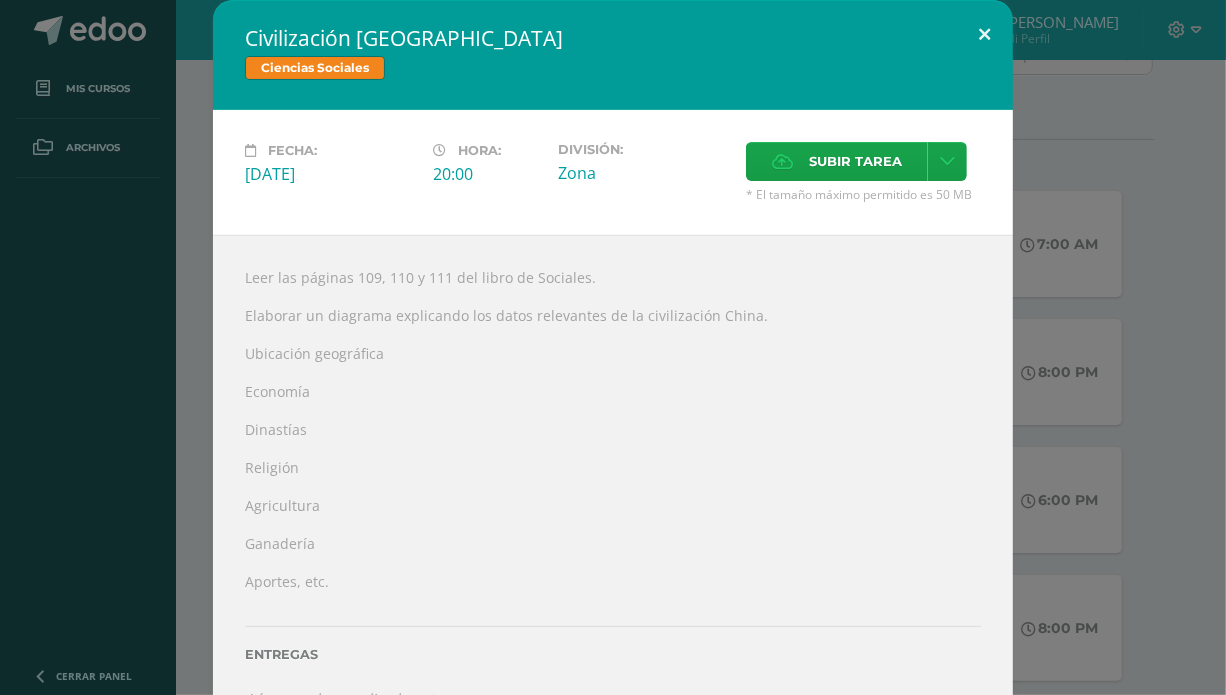 click at bounding box center [984, 34] 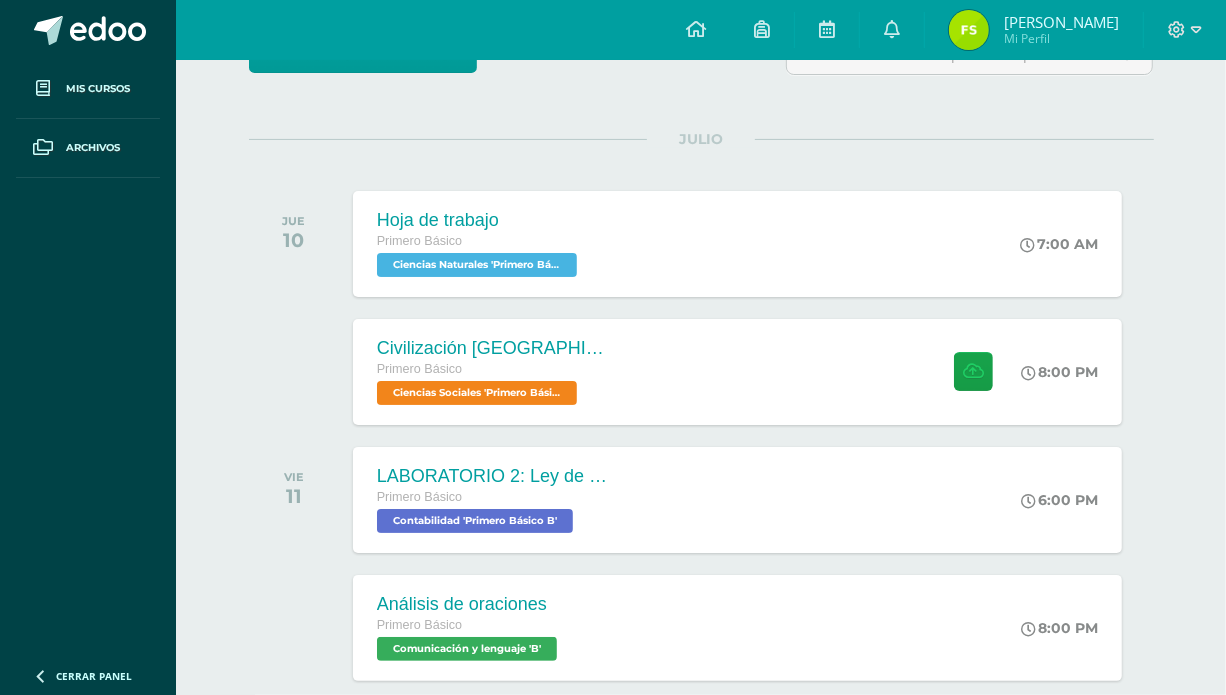 scroll, scrollTop: 0, scrollLeft: 0, axis: both 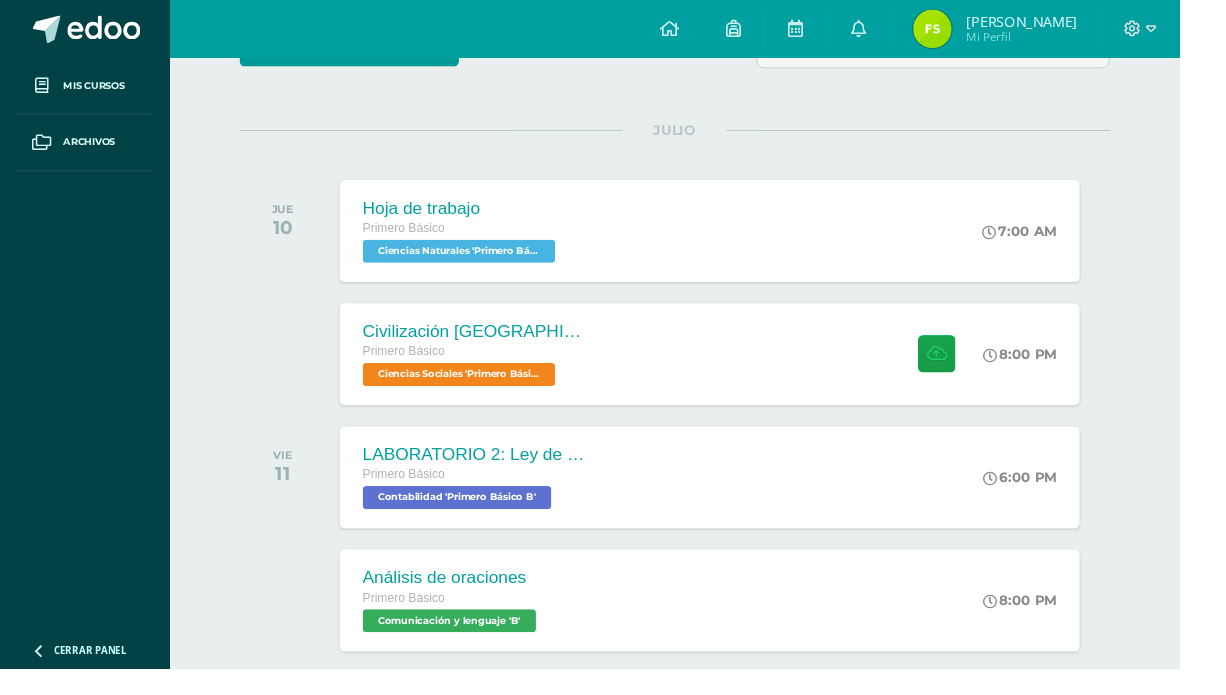 click on "LABORATORIO 2: Ley de protección al consumidor.
Primero Básico
Contabilidad 'Primero Básico B'
6:00 PM
LABORATORIO 2: Ley de protección al consumidor.
Contabilidad
Cargando contenido" at bounding box center (737, 496) 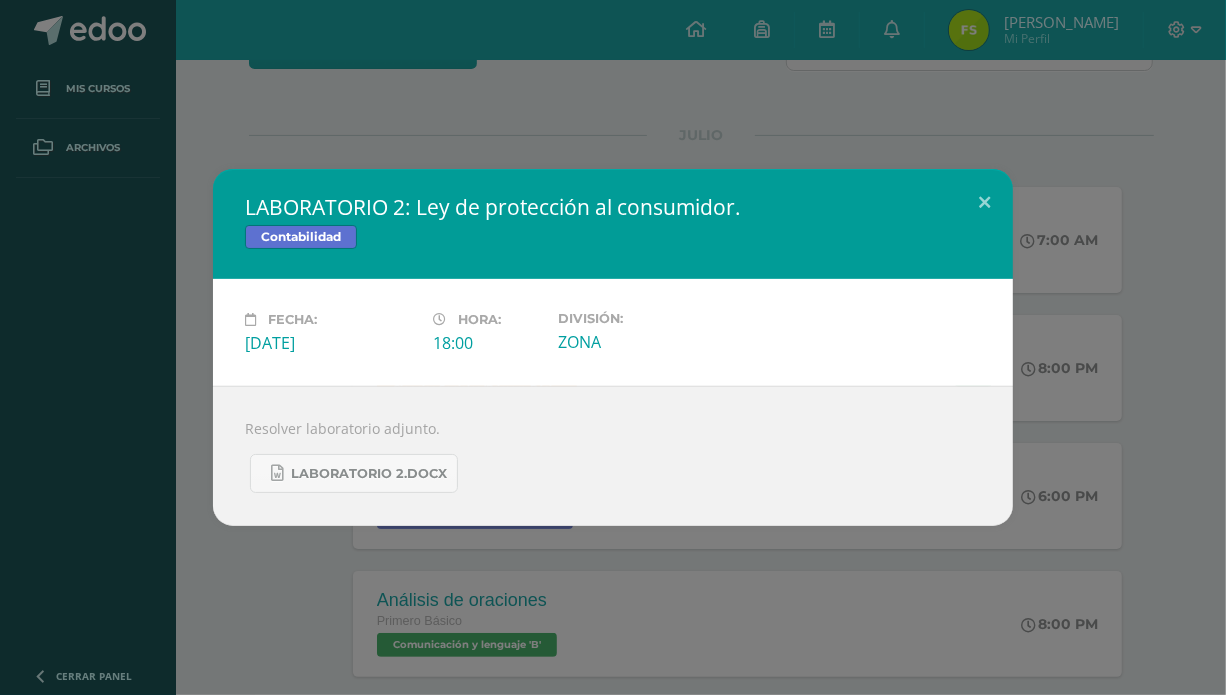 click on "Resolver laboratorio adjunto.
LABORATORIO 2.docx" at bounding box center (613, 456) 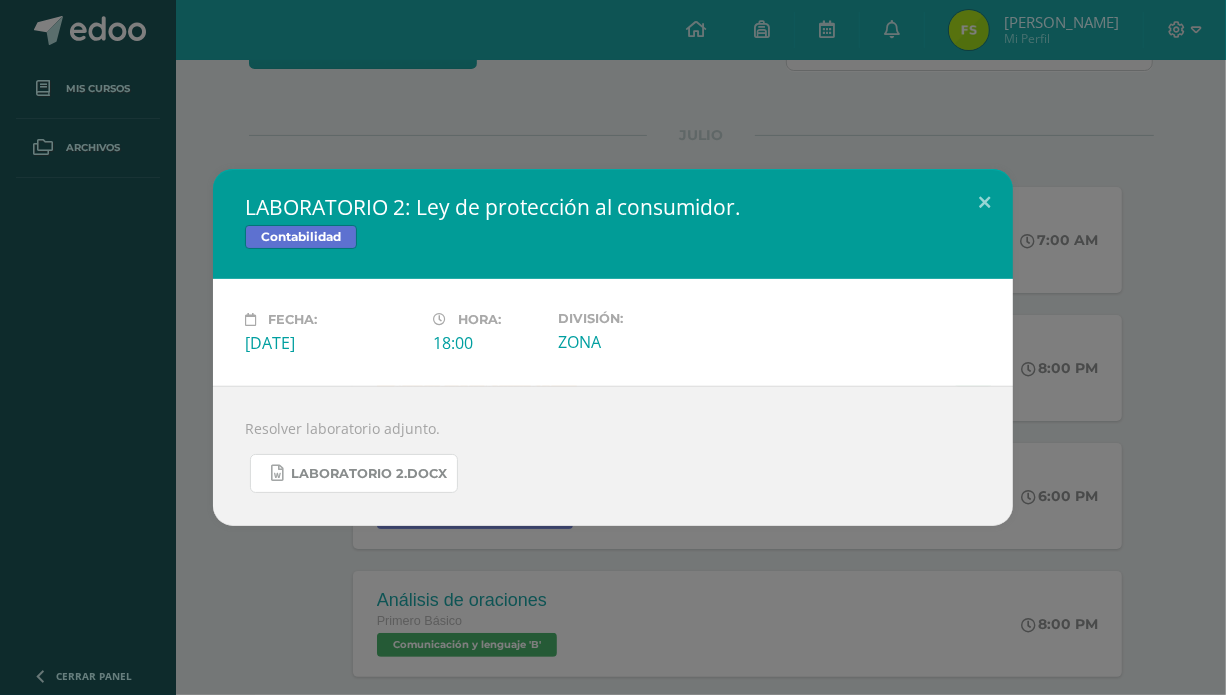 click on "LABORATORIO 2.docx" at bounding box center [354, 473] 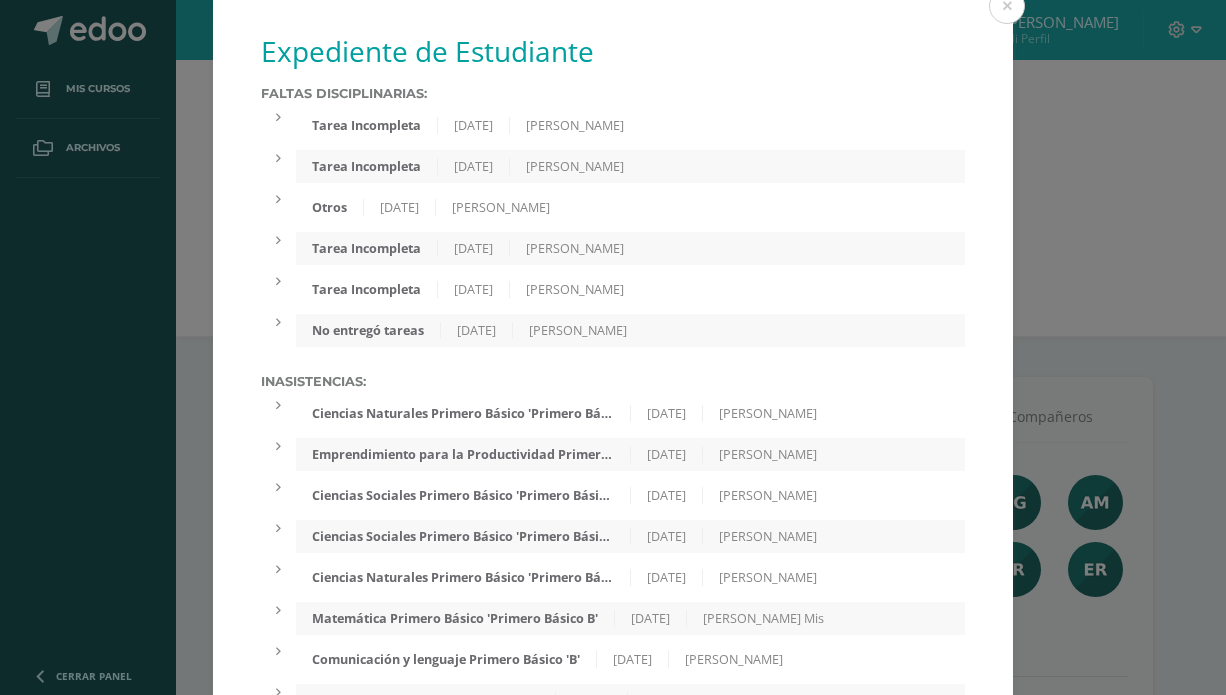 scroll, scrollTop: 0, scrollLeft: 0, axis: both 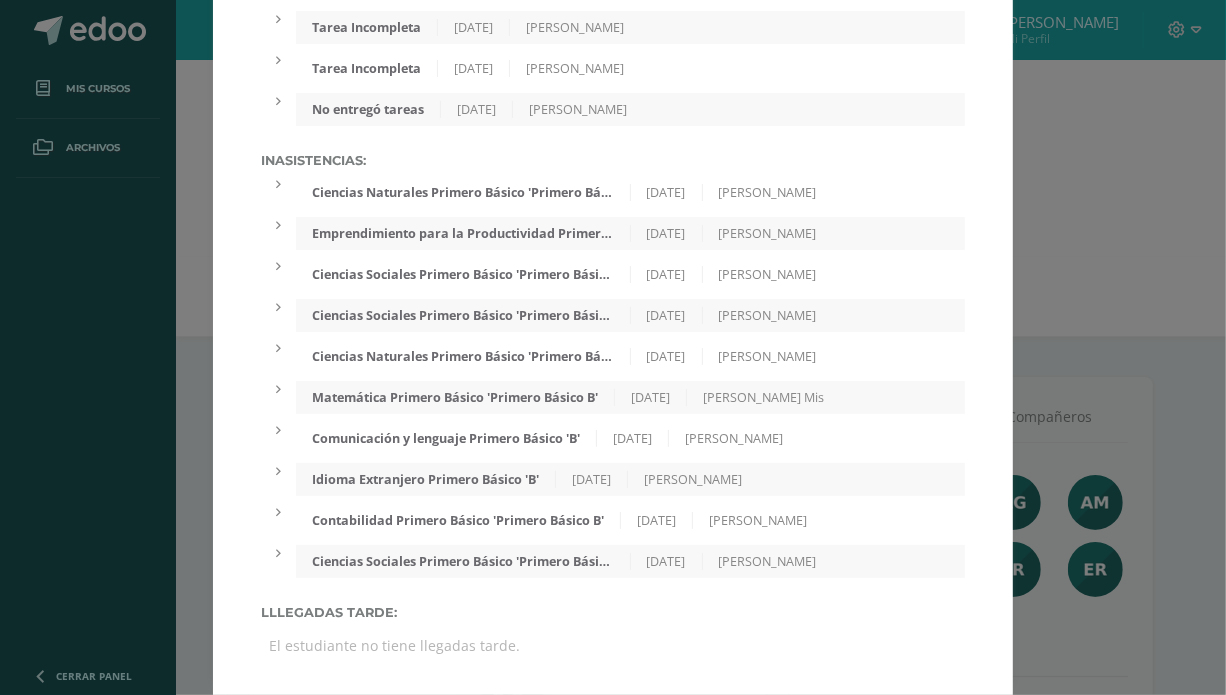 click on "[PERSON_NAME]" at bounding box center (768, 561) 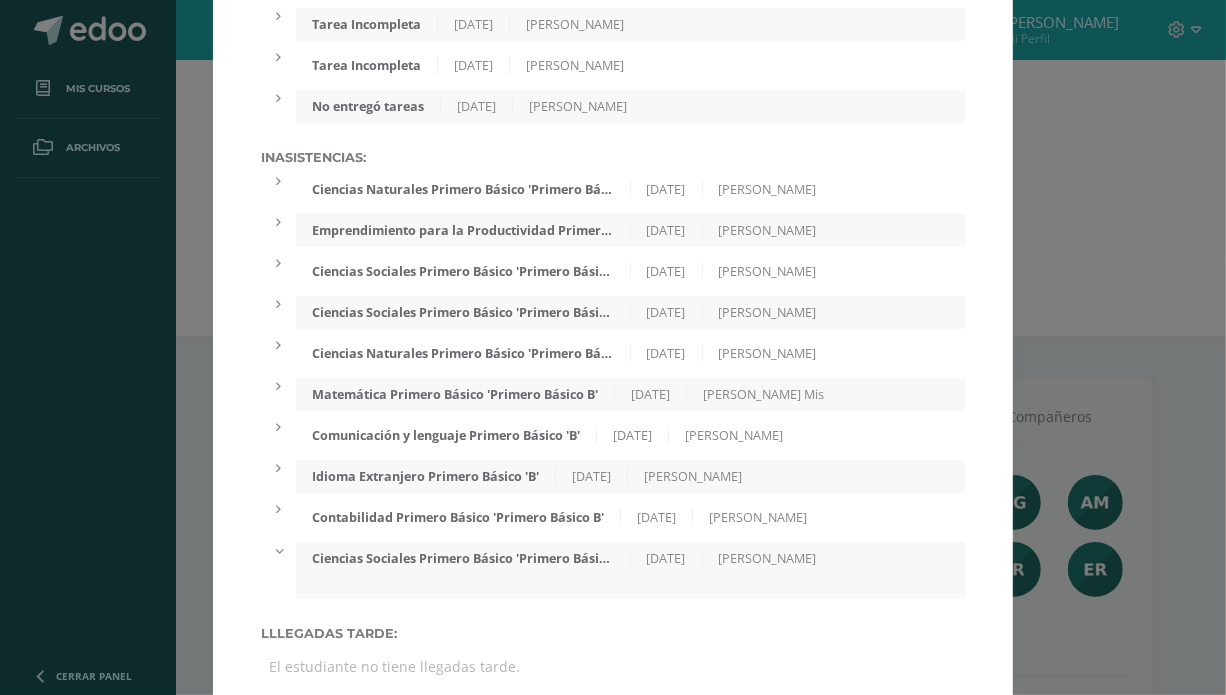 click on "Idioma Extranjero Primero Básico 'B'
[DATE]
[PERSON_NAME]" at bounding box center [630, 476] 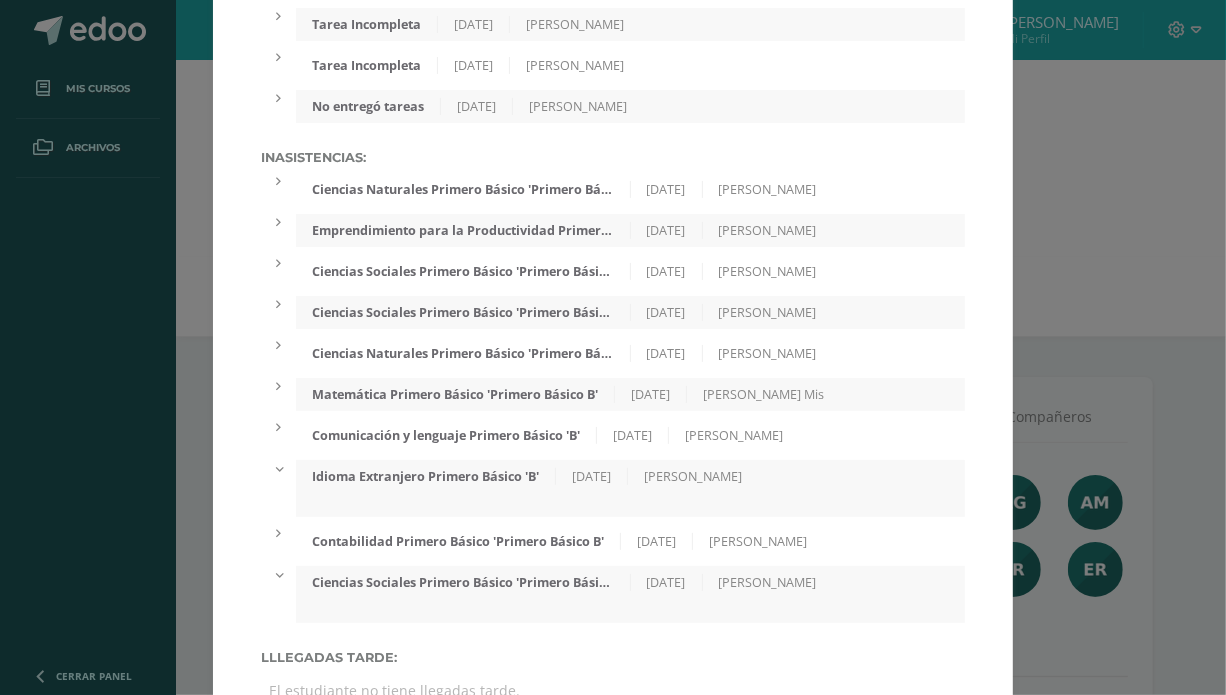 click on "[PERSON_NAME]" at bounding box center [734, 435] 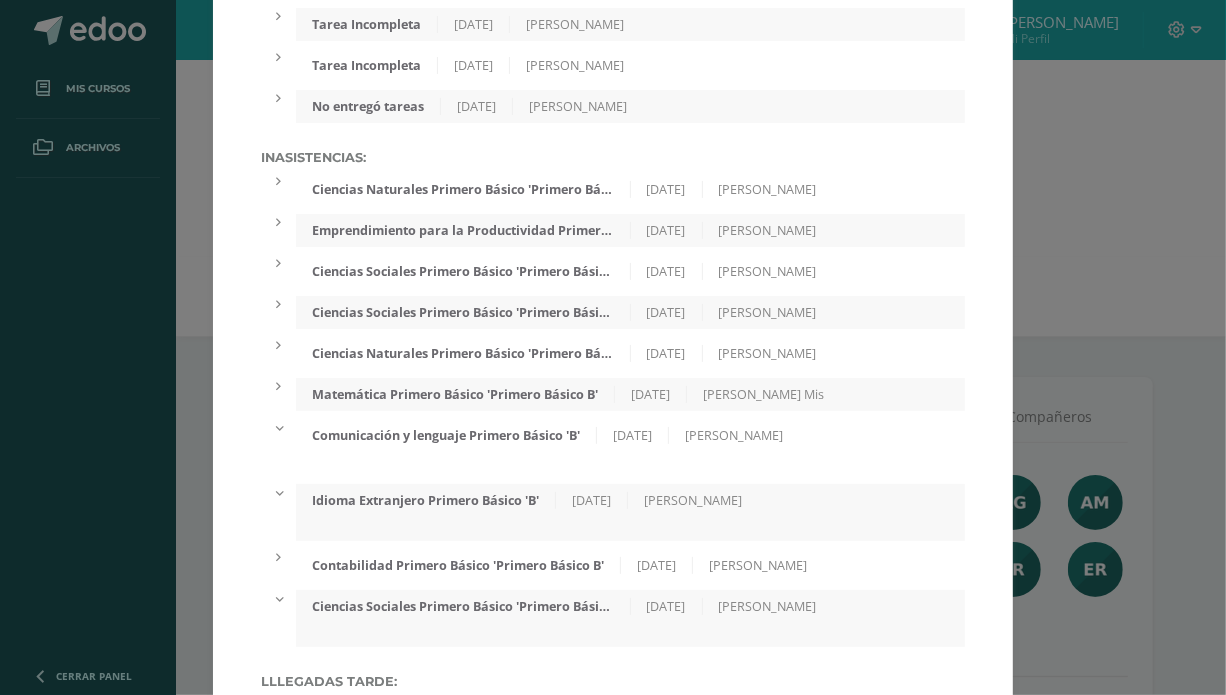 click on "[PERSON_NAME]" at bounding box center [768, 353] 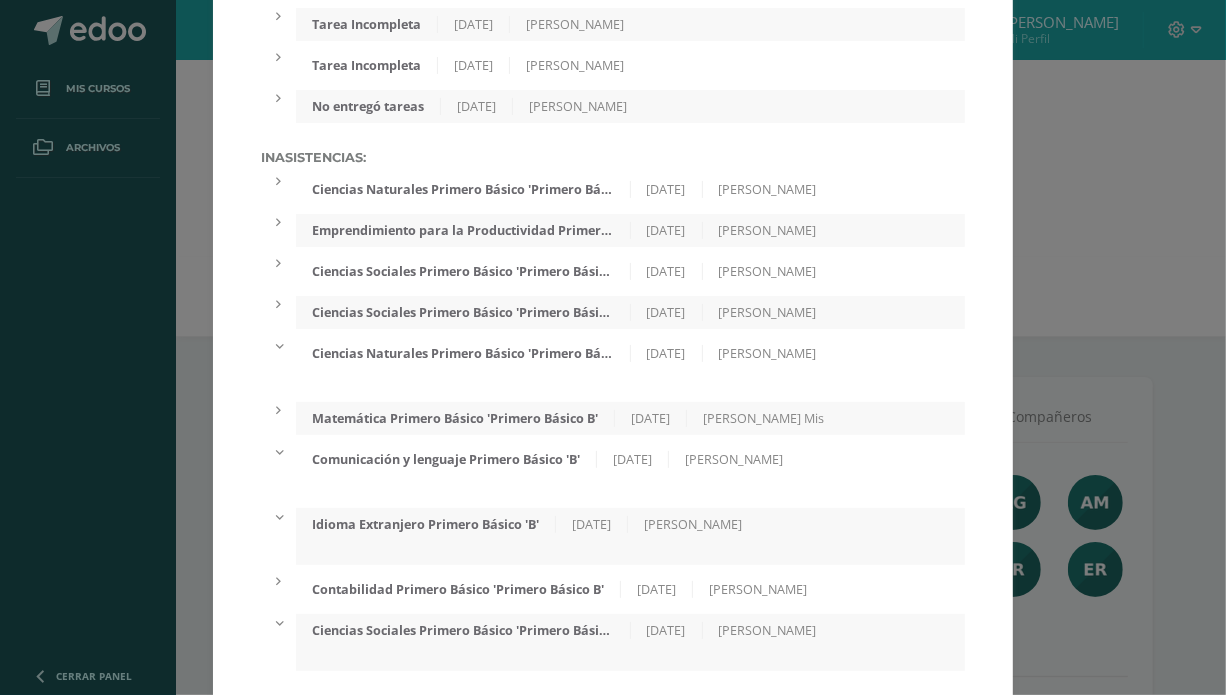 click on "Ciencias Sociales Primero Básico 'Primero Básico B'" at bounding box center [463, 271] 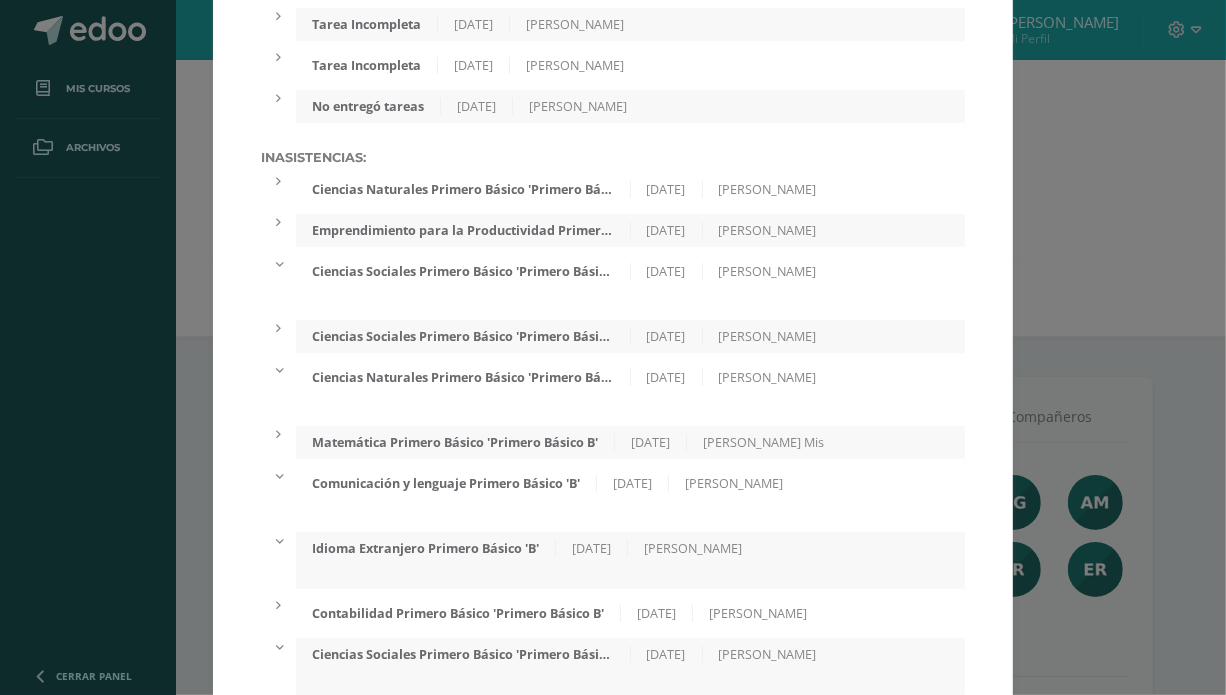 click on "[PERSON_NAME]" at bounding box center (768, 230) 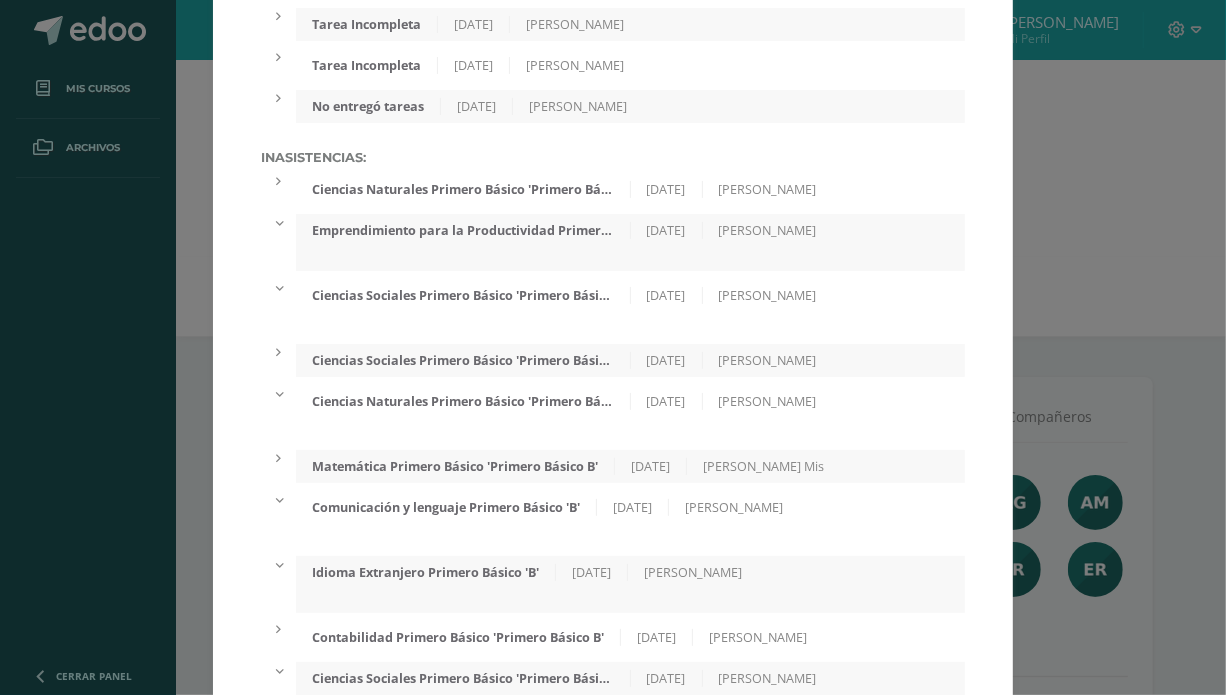click on "Expediente de Estudiante      Faltas Disciplinarias: Tarea Incompleta
[DATE]
[PERSON_NAME]
Buen día, le saludo cordialmente deseando éxitos en sus actividades. Por medio del presente se informa que su hijo (a) entregó actividades incompletas en la clase de Lectura,
No realizó el cuadro PNI.
5/10
Tarea Incompleta
[DATE]
[PERSON_NAME]
Buen día, le saludo cordialmente deseando éxitos en sus actividades. Por medio del presente se informa que su hijo (a) entregó actividades incompletas en la clase de Lectura, no realizó un trifoliar de la II parte del libro: Tu kung-fu...y la Pág. 87 de Prisma está incompleta.
Por favor revisar cuaderno y libro para ver el avance académico [PERSON_NAME].
3/10
Otros
[DATE]
[PERSON_NAME]" at bounding box center [613, 306] 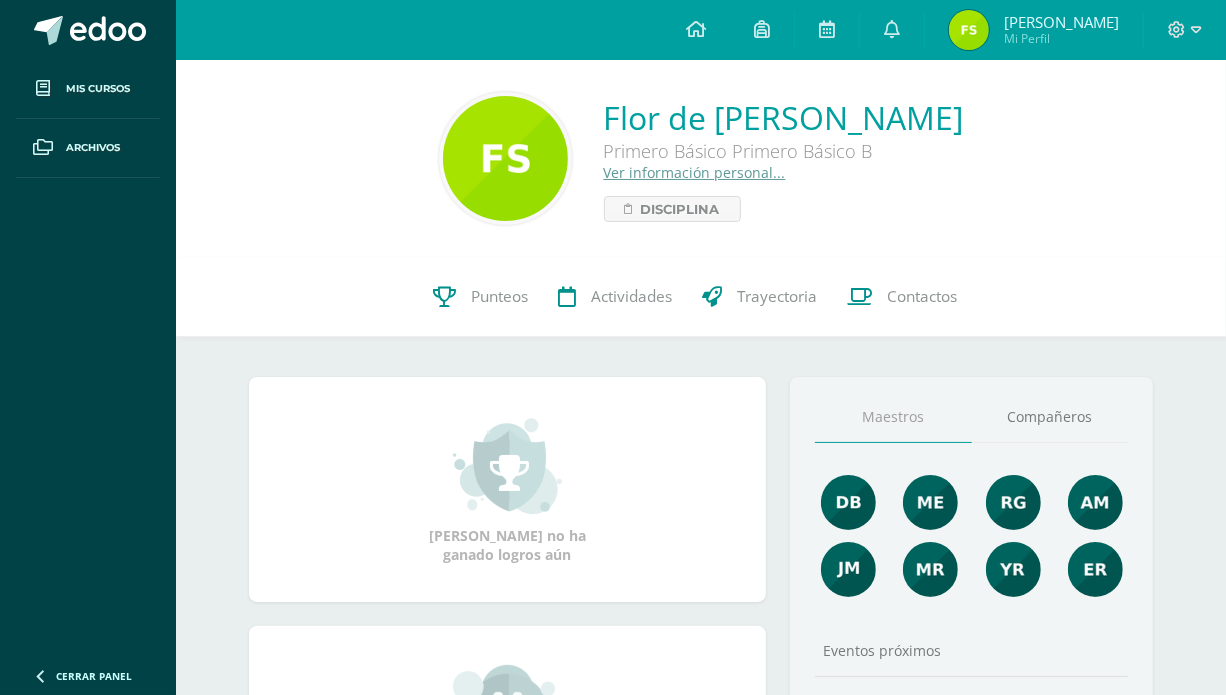click at bounding box center [696, 29] 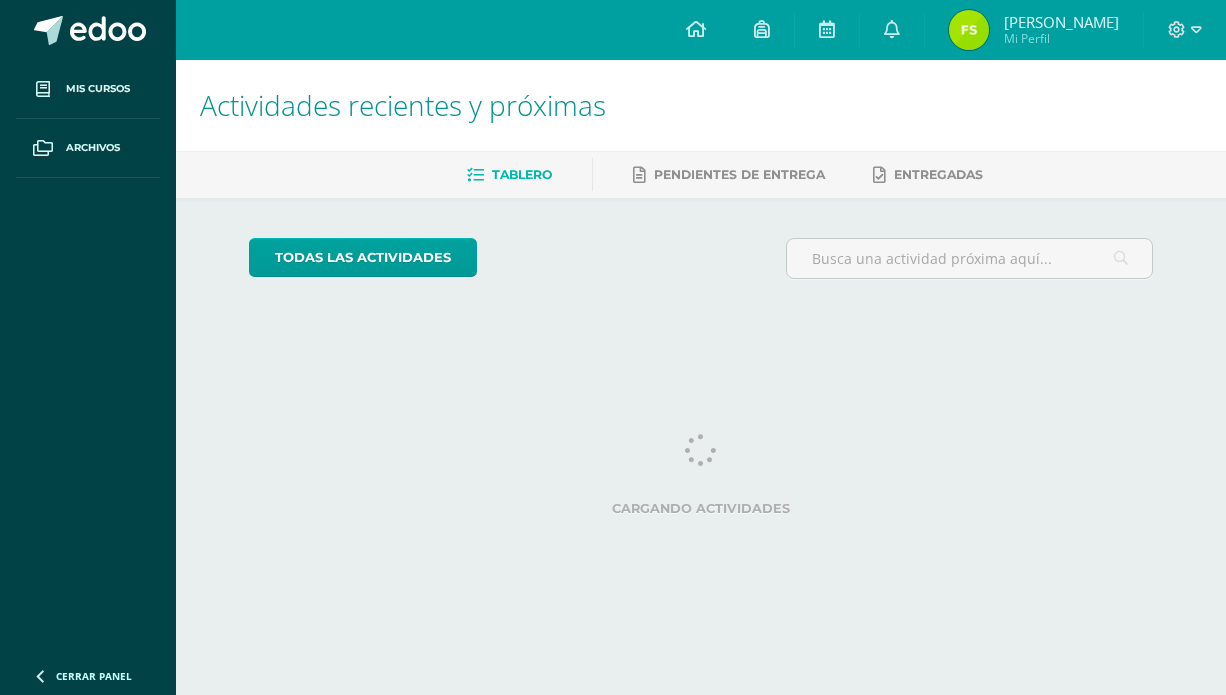 click on "Mis cursos Archivos Cerrar panel
Comunicación y lenguaje
Primero
Básico
"B"
Educación Musical
Primero
Básico
"B"
Idioma Extranjero
Primero
Básico
"B"
IMPACT
Primero
Básico
"B"
Artes Visuales
Primero
Básico
"Primero Básico B"
Ciencias Naturales
Ver Todos los Cursos TACs" at bounding box center [613, 167] 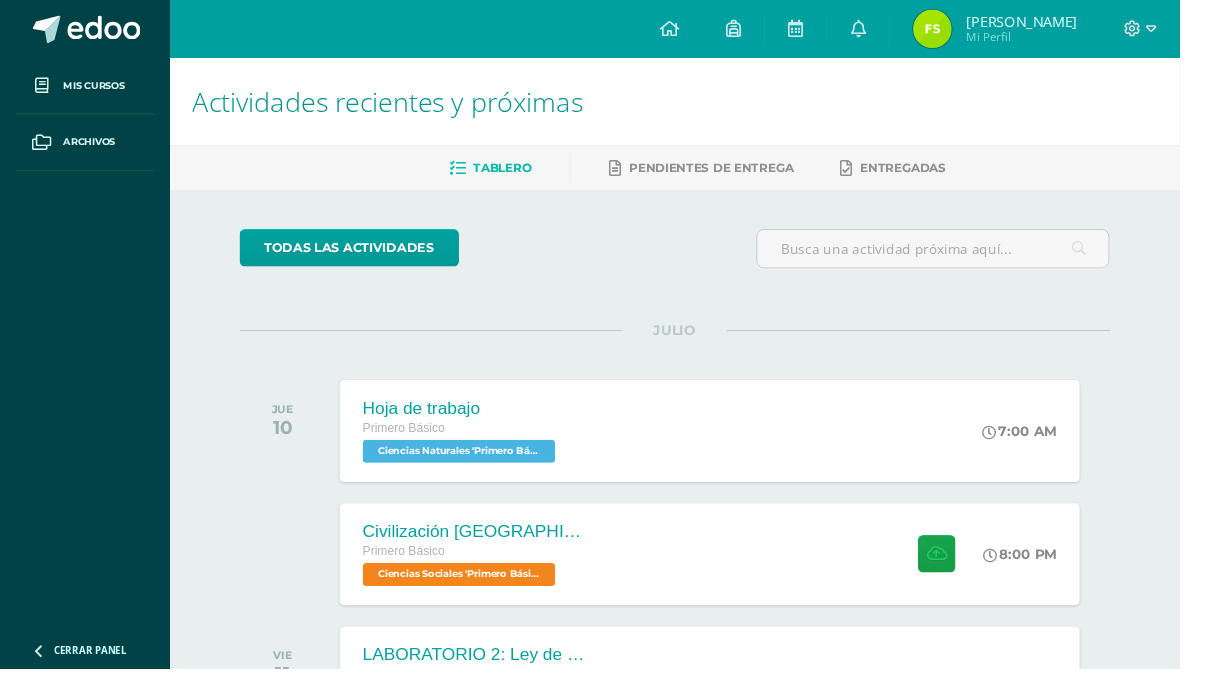 click on "Mis cursos Archivos Cerrar panel
Comunicación y lenguaje
Primero
Básico
"B"
Educación Musical
Primero
Básico
"B"
Idioma Extranjero
Primero
Básico
"B"
IMPACT
Primero
Básico
"B"
Artes Visuales
Primero
Básico
"Primero Básico B"
Ciencias Naturales
Ver Todos los Cursos TACs" at bounding box center [613, 633] 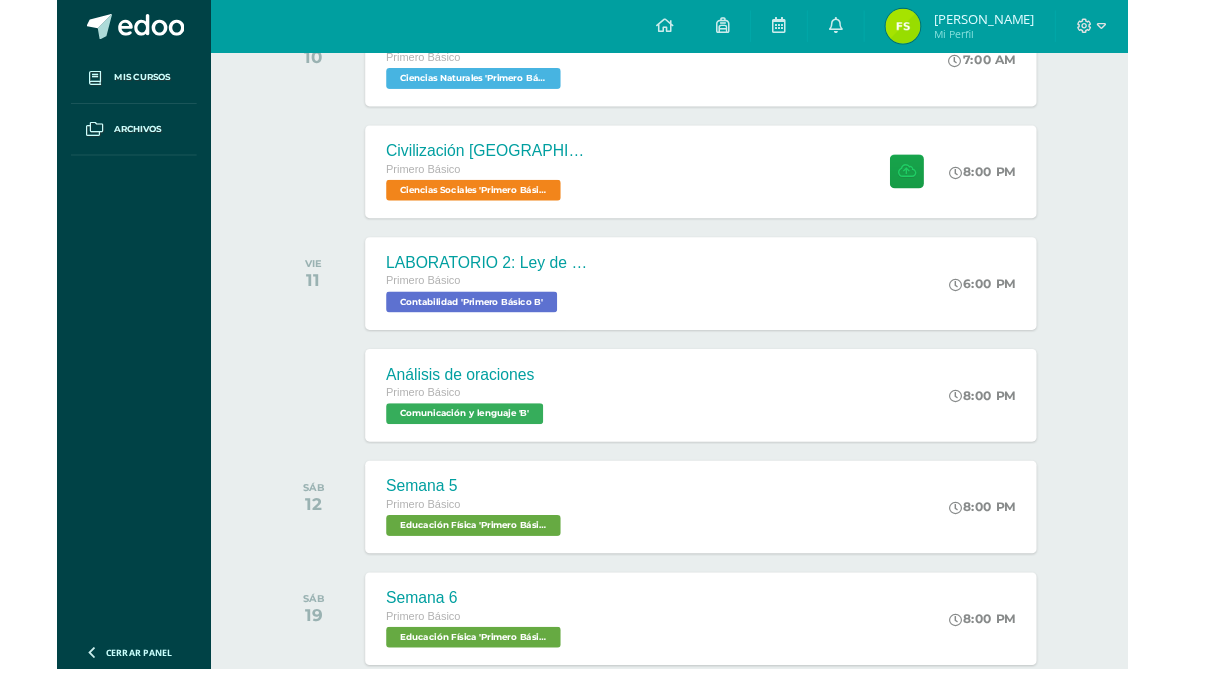 scroll, scrollTop: 213, scrollLeft: 0, axis: vertical 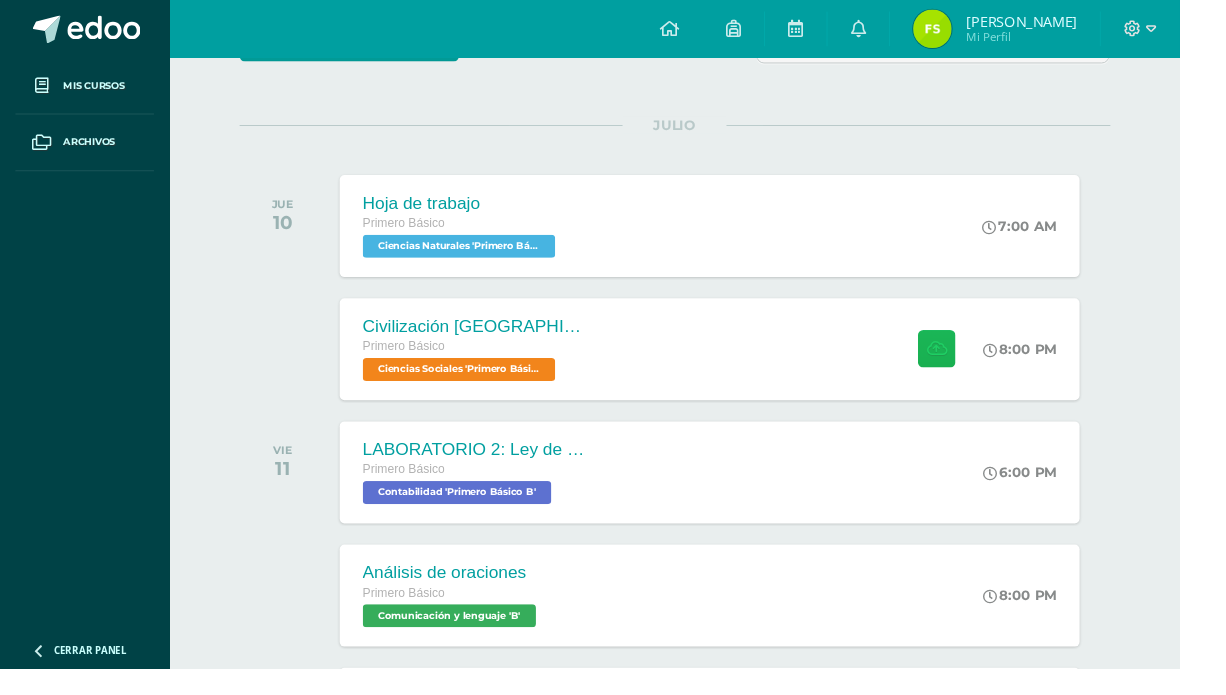 click at bounding box center (973, 362) 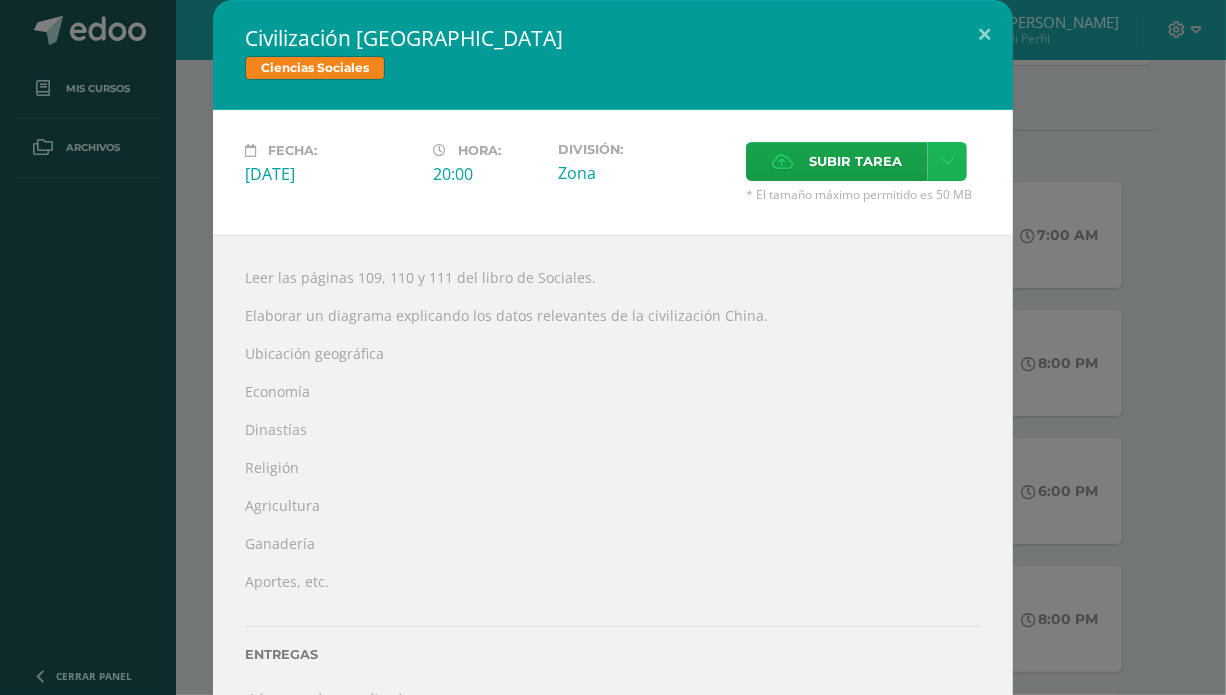 click at bounding box center [947, 161] 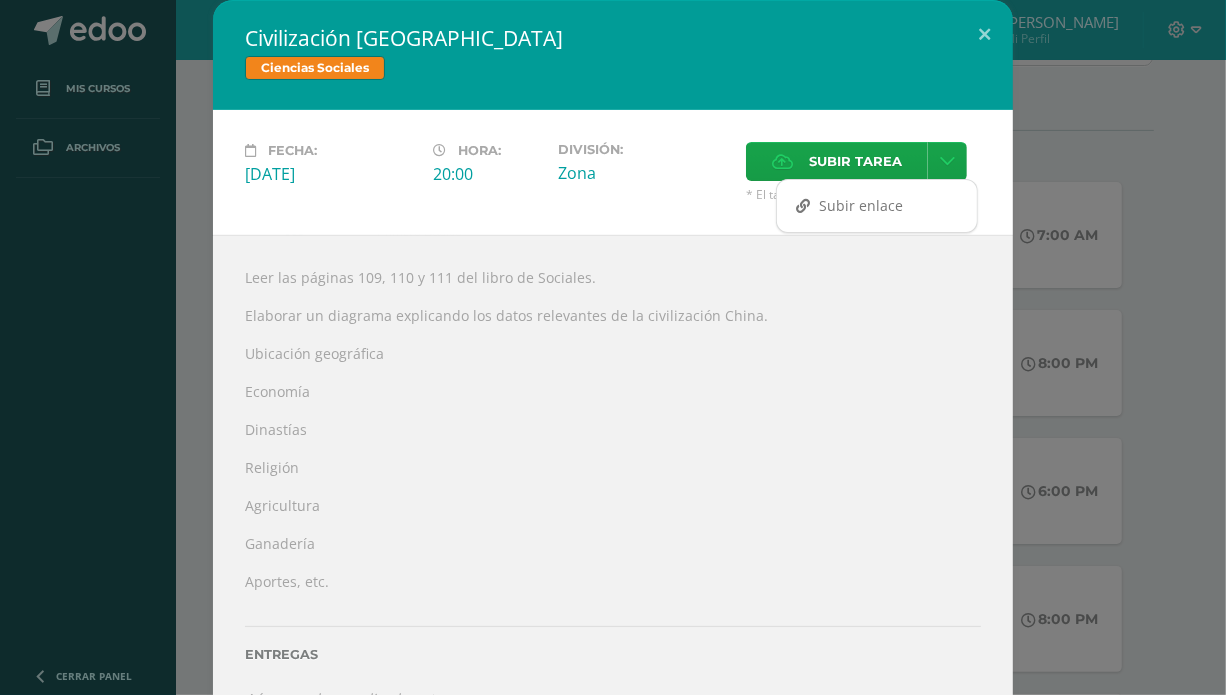 click on "Subir enlace" at bounding box center [862, 205] 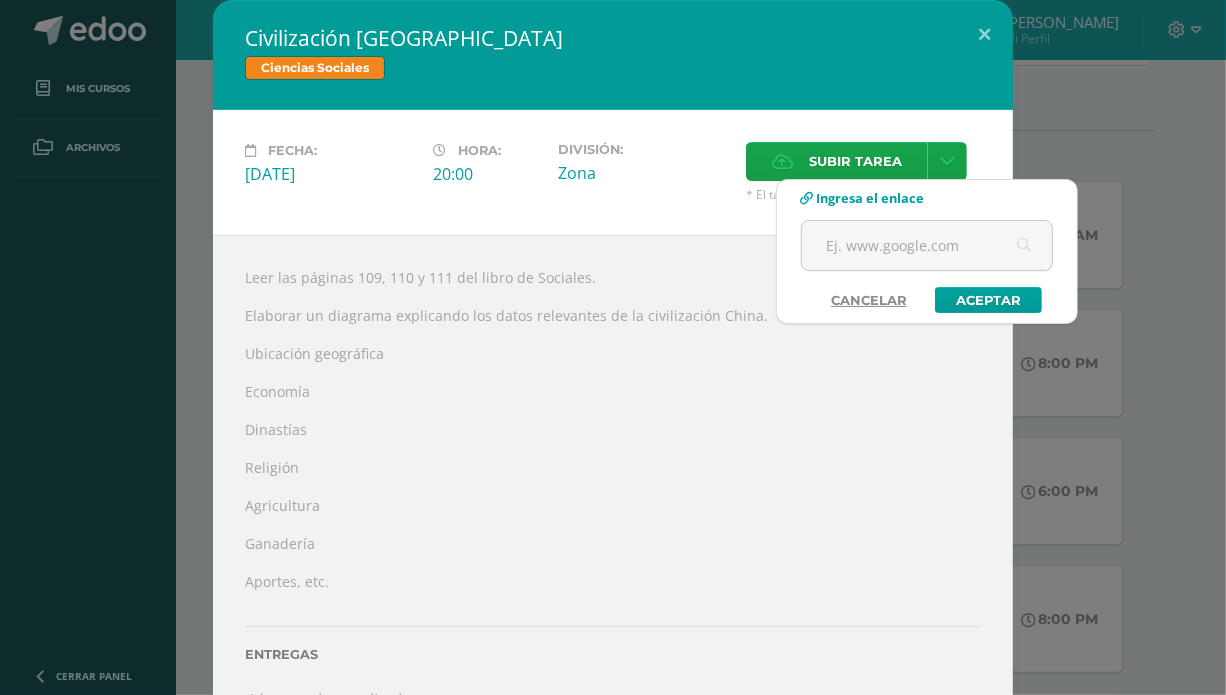 click at bounding box center (927, 245) 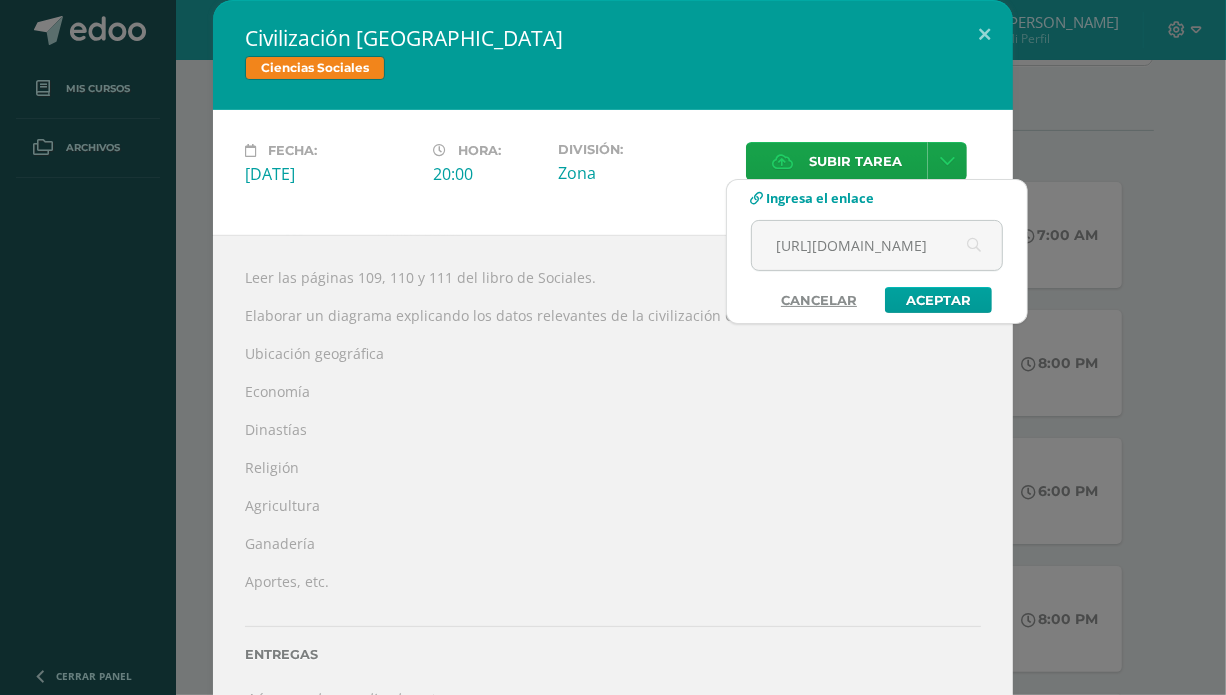 scroll, scrollTop: 0, scrollLeft: 360, axis: horizontal 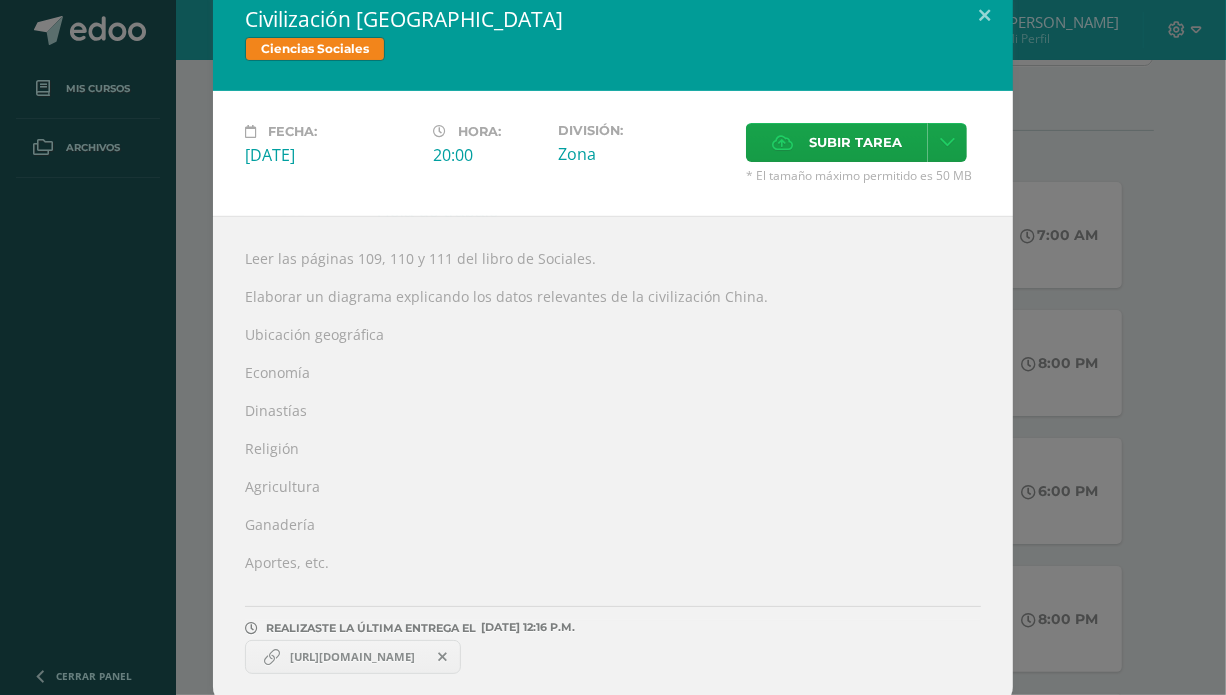 click on "Civilización China
Ciencias Sociales
Fecha:
Jueves 10 de Julio
Hora:
20:00
División:
Zona" at bounding box center [613, 344] 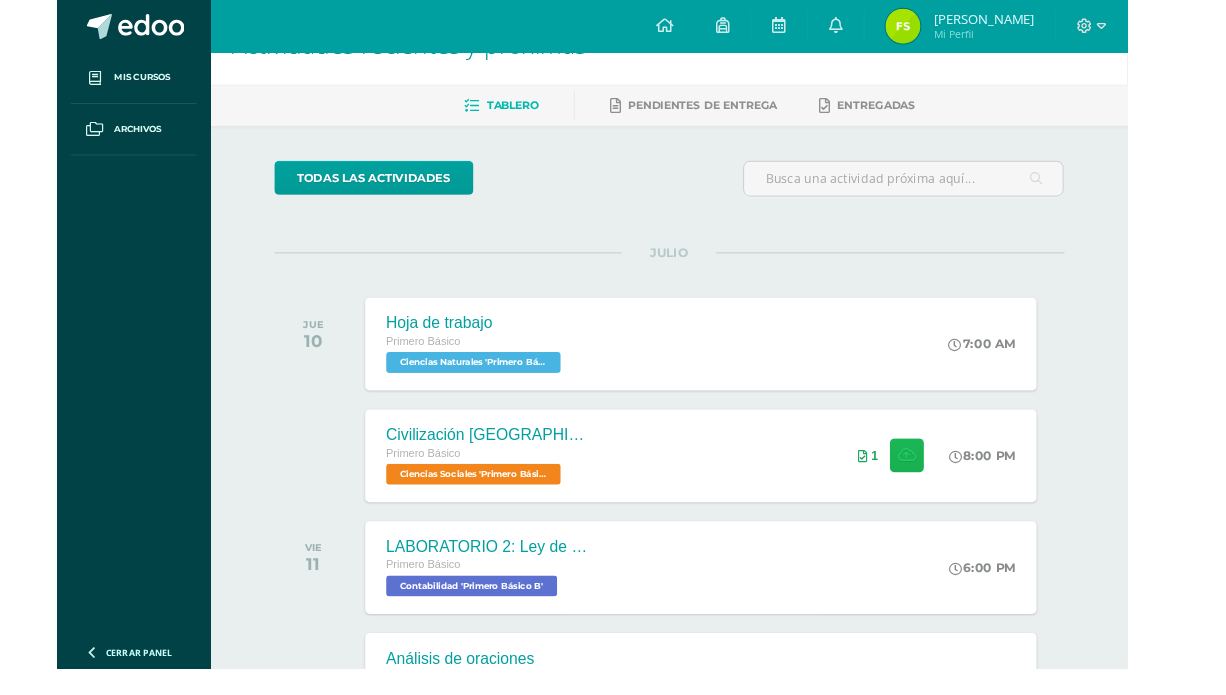 scroll, scrollTop: 0, scrollLeft: 0, axis: both 